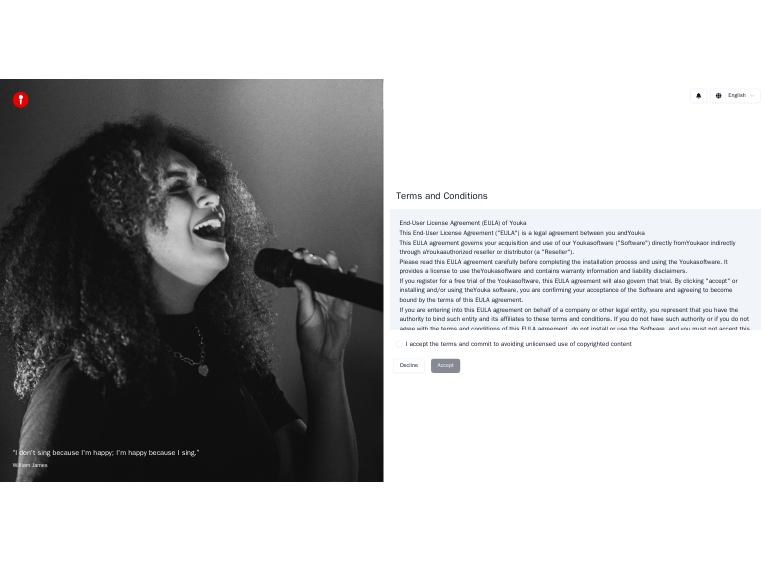 scroll, scrollTop: 0, scrollLeft: 0, axis: both 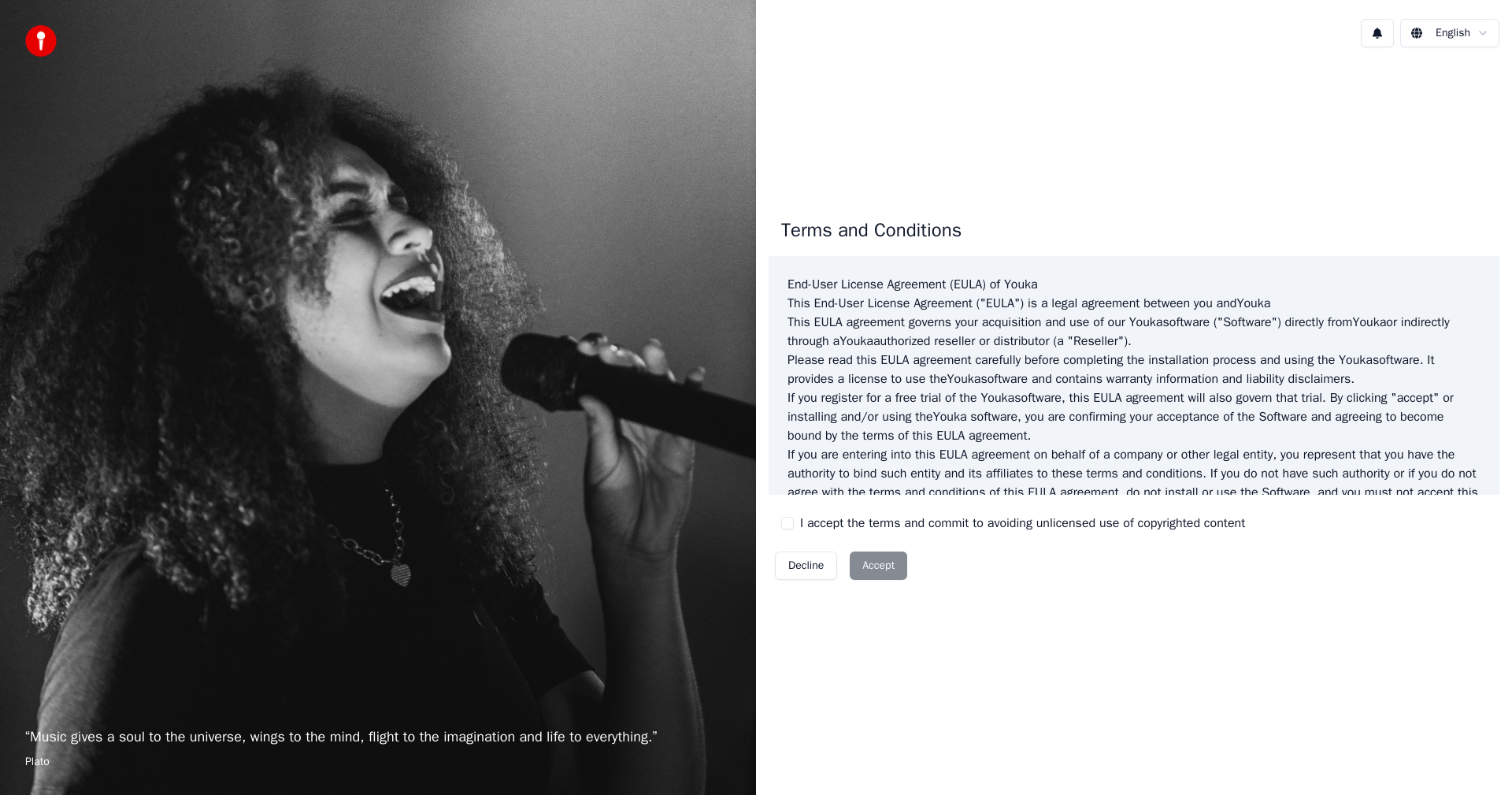 click on "I accept the terms and commit to avoiding unlicensed use of copyrighted content" at bounding box center [788, 523] 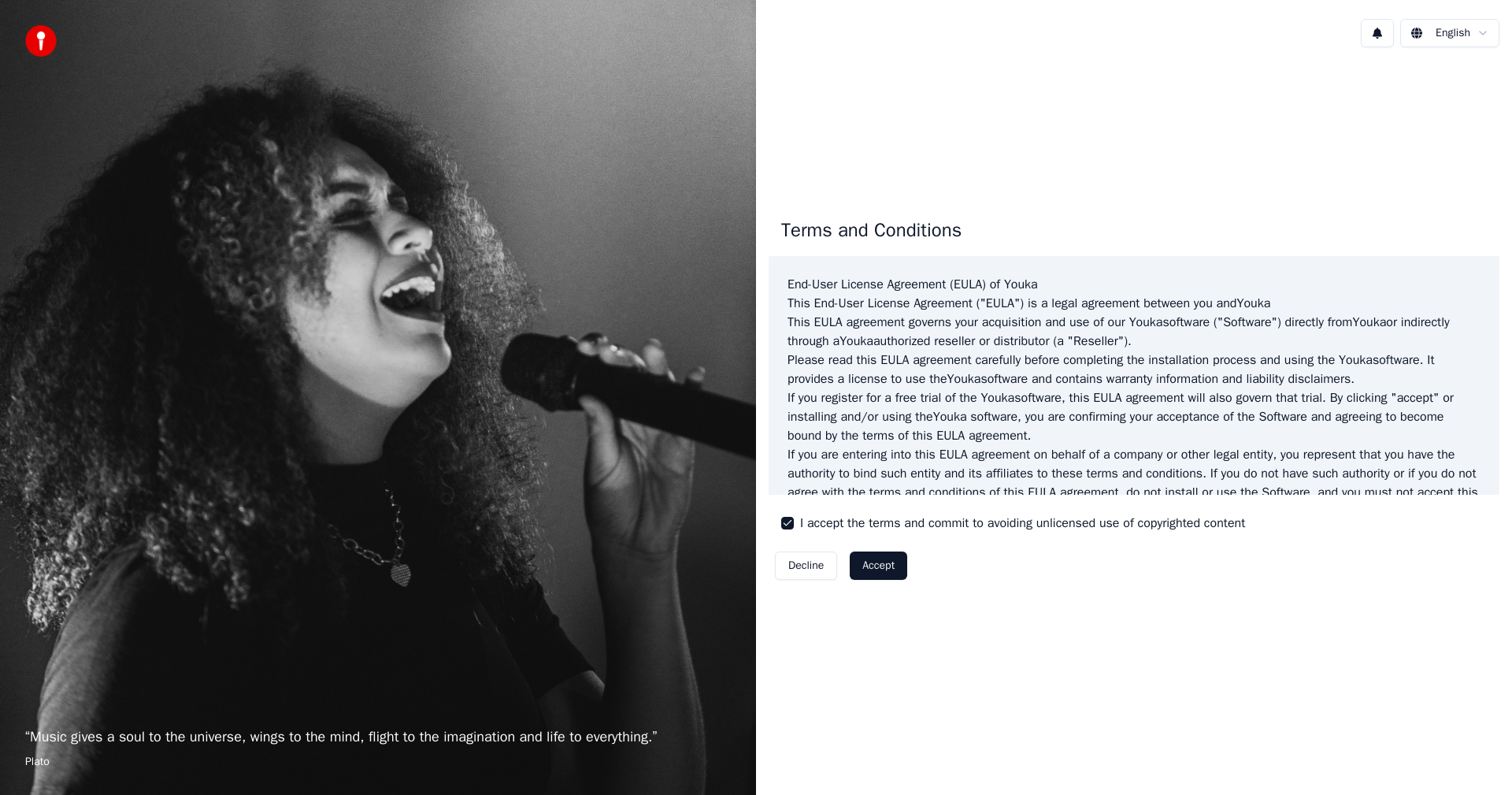 click on "Accept" at bounding box center [878, 566] 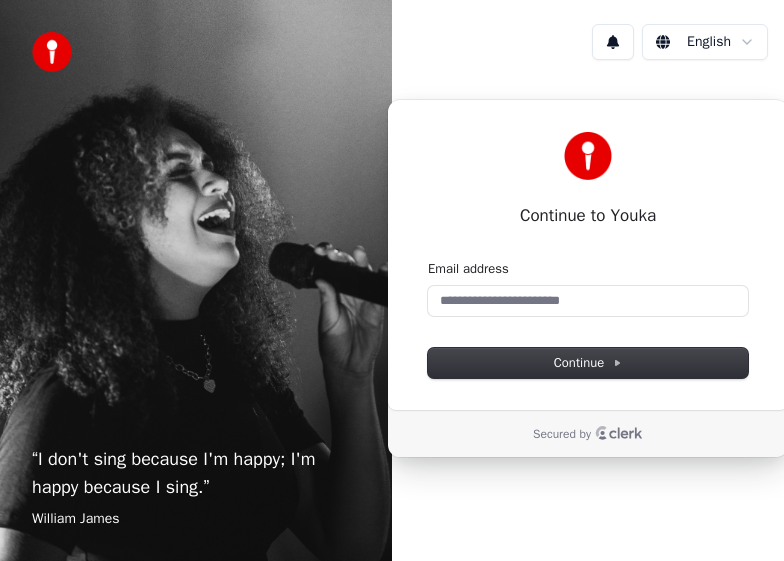 click on "Continue to Youka Continue with Google or Email address Continue" at bounding box center (588, 255) 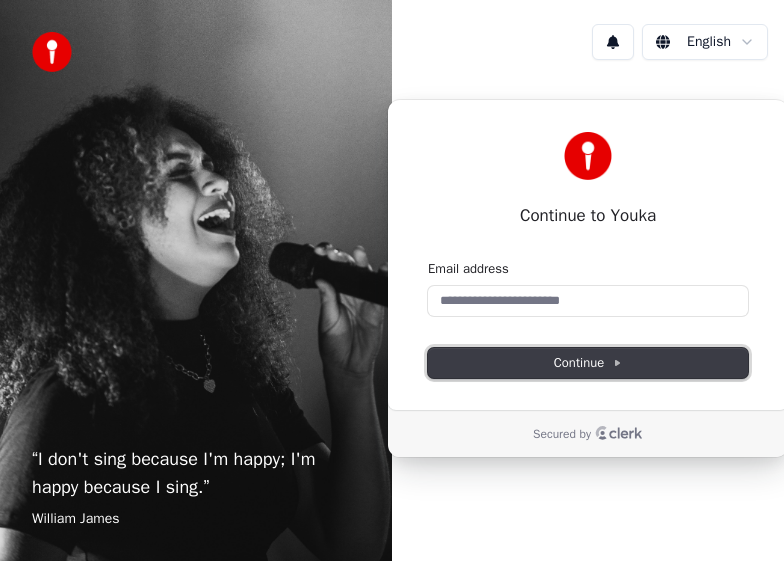 click on "Continue" at bounding box center (588, 363) 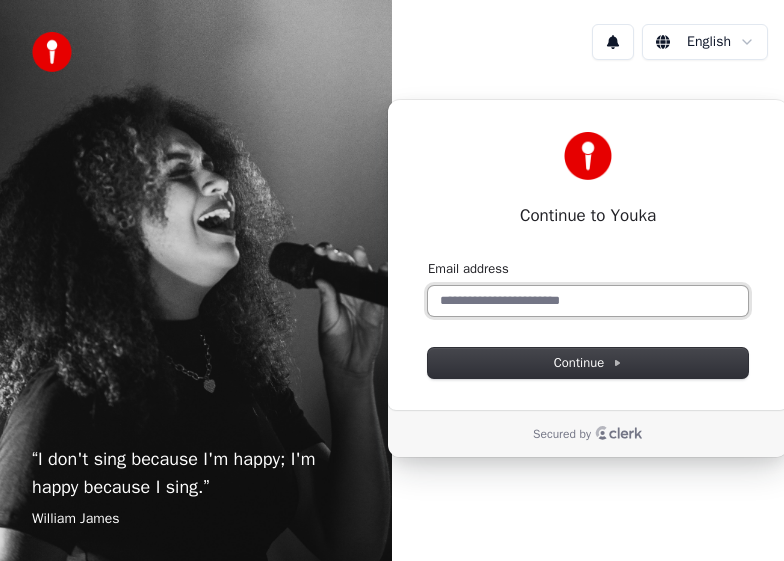 click on "Email address" at bounding box center [588, 301] 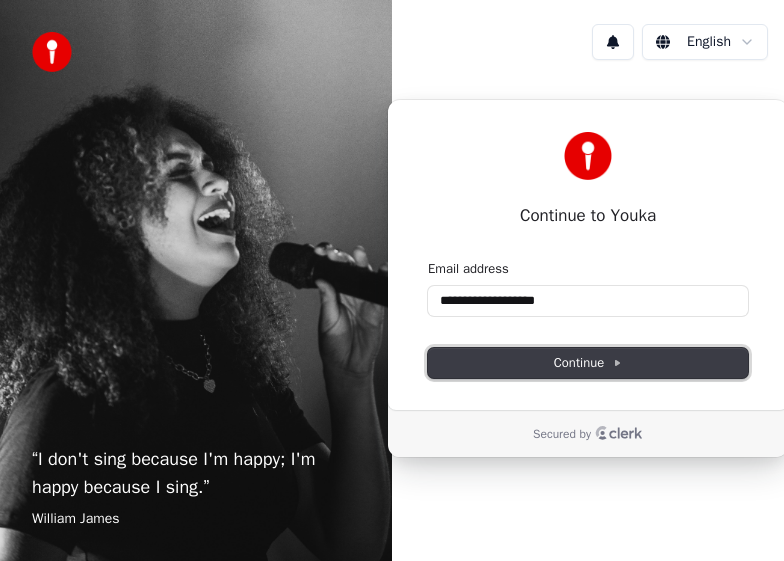 click on "Continue" at bounding box center [588, 363] 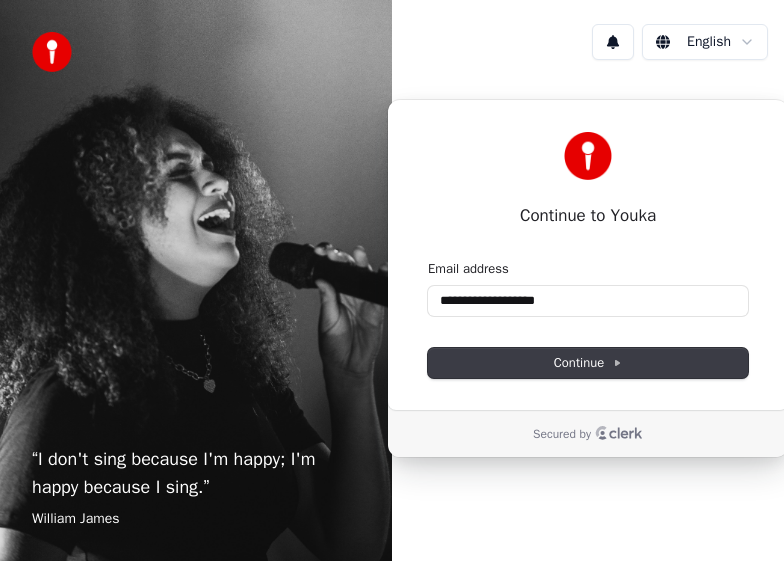 type on "**********" 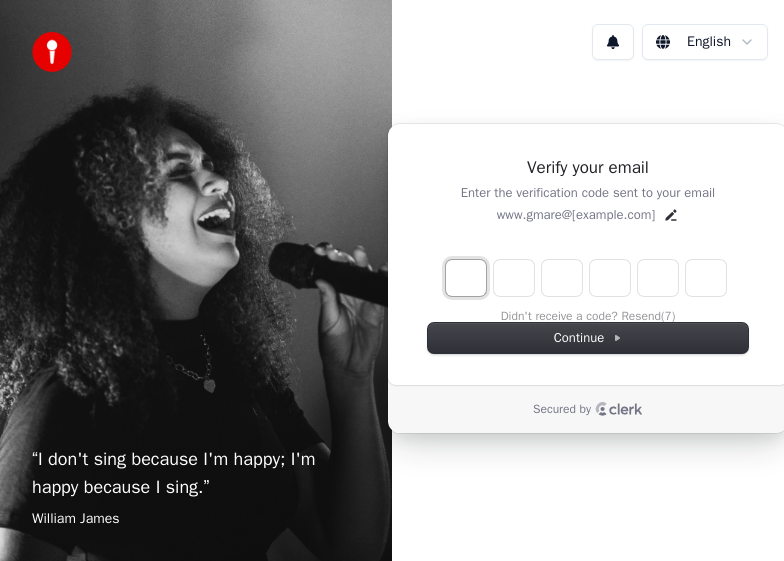 click at bounding box center [466, 278] 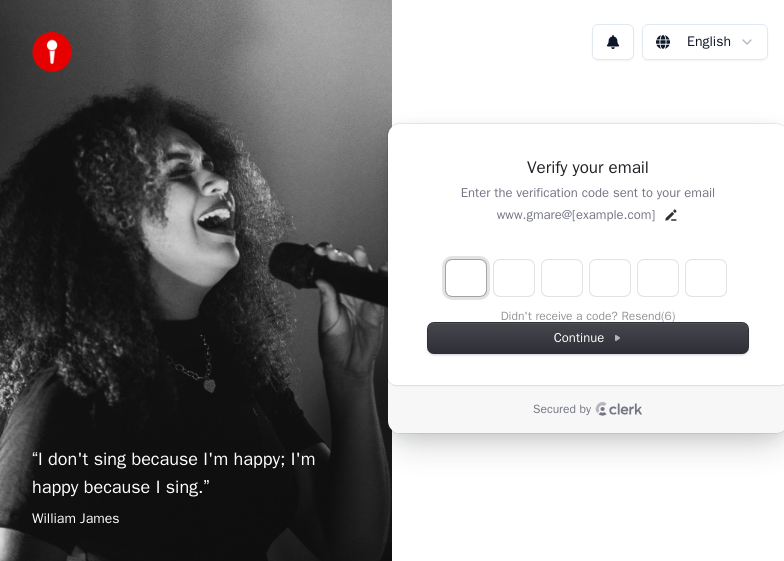 type on "*" 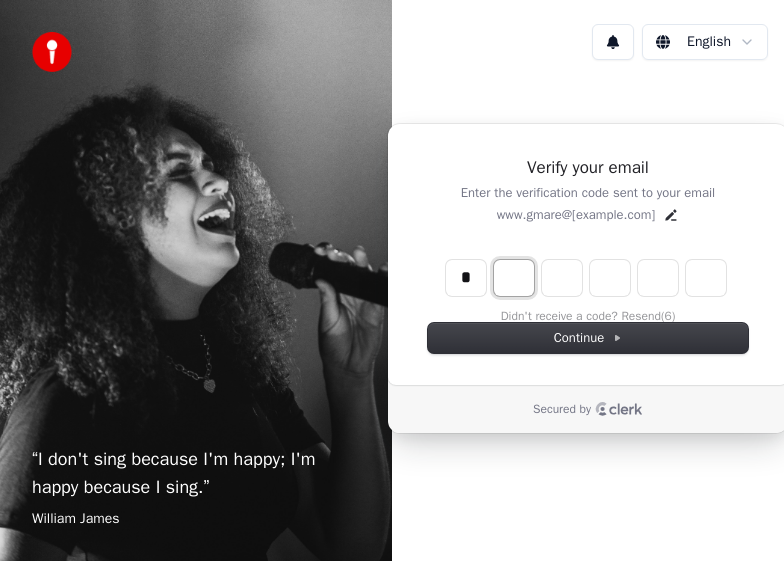 type on "*" 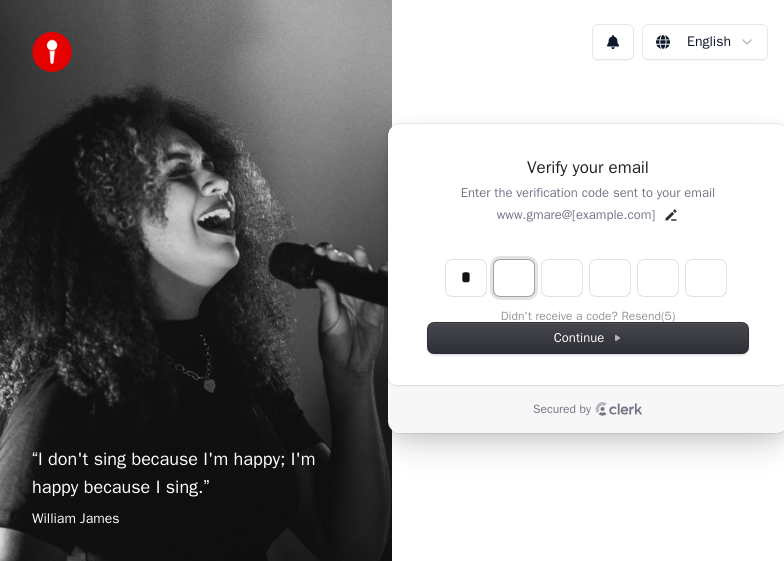 type on "*" 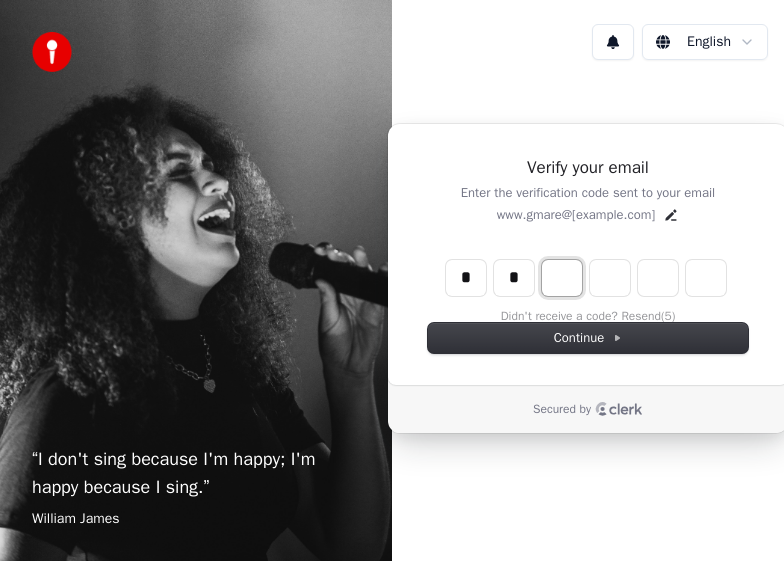 type on "**" 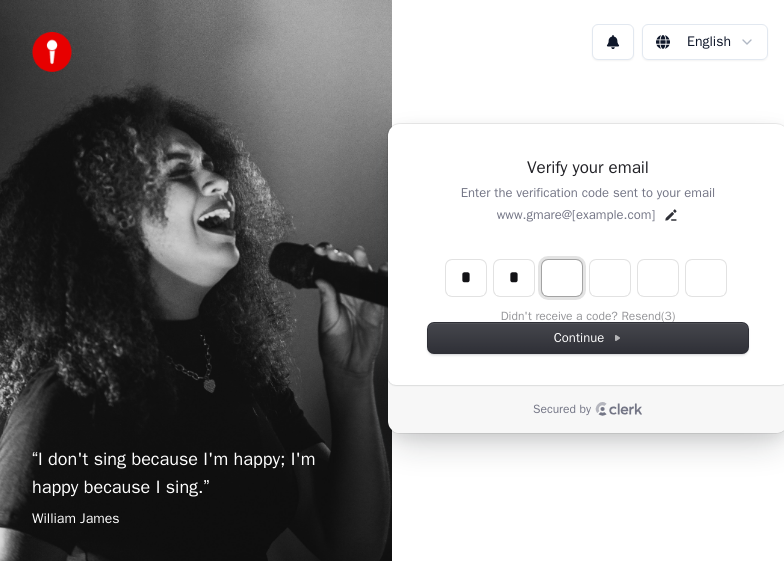 type on "*" 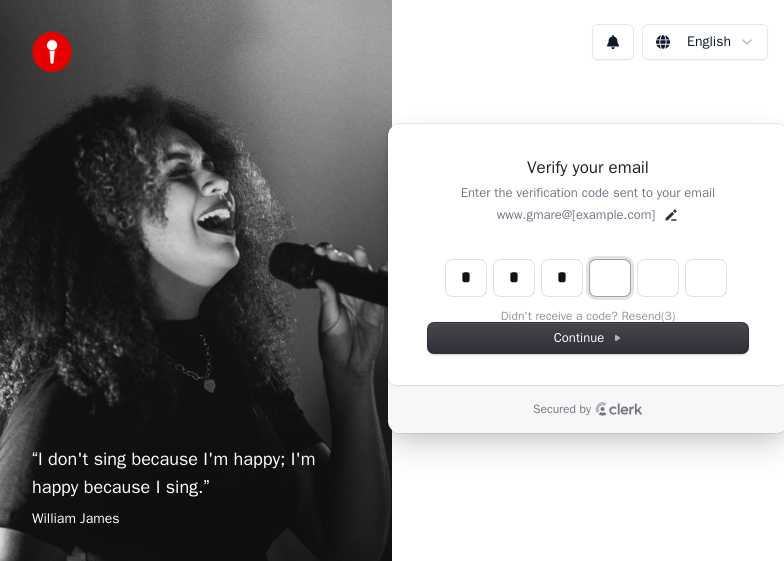 type on "***" 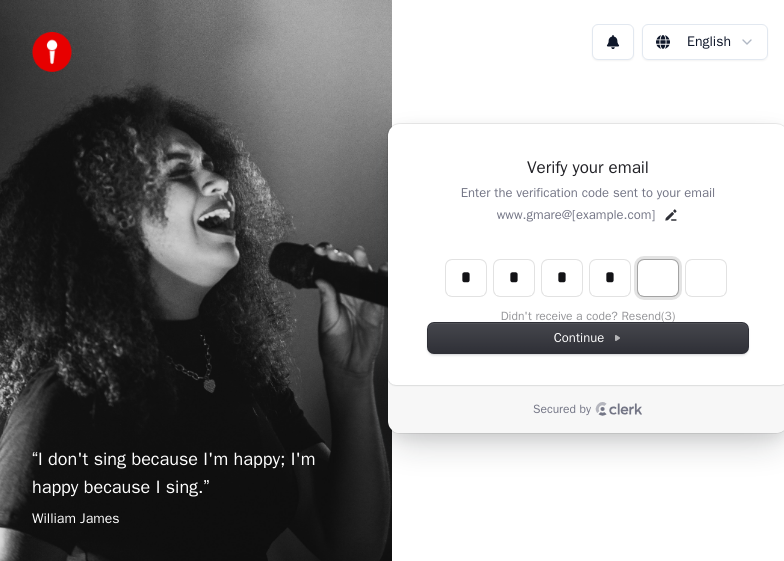 type on "****" 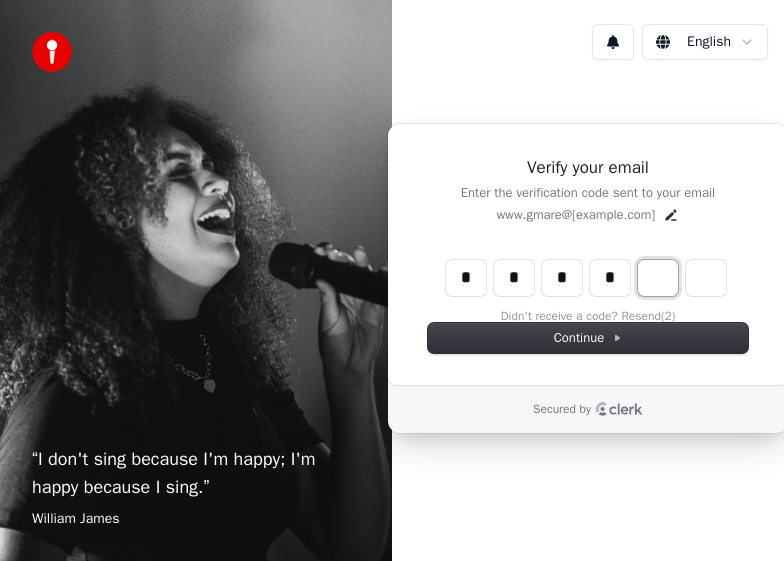 type on "*" 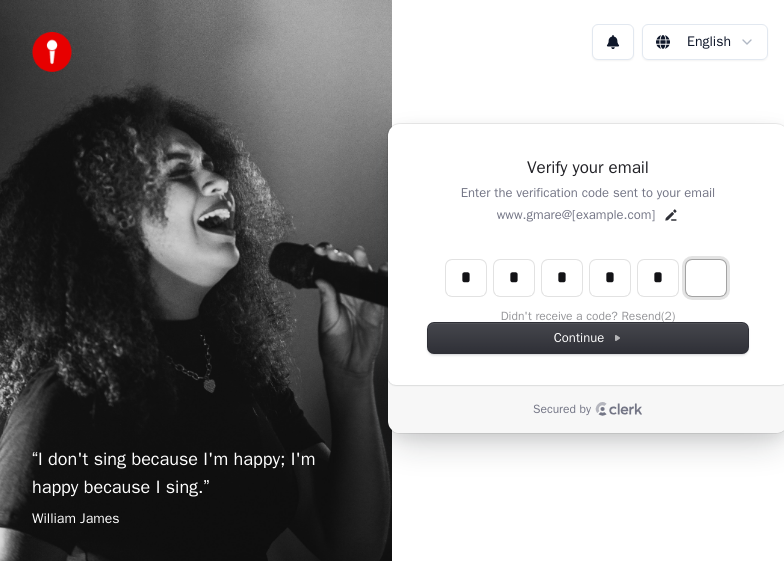 type on "******" 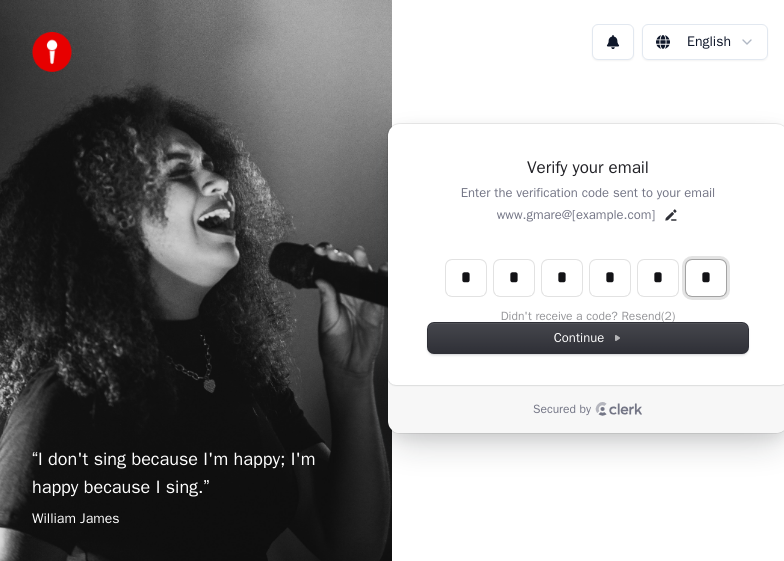 type on "*" 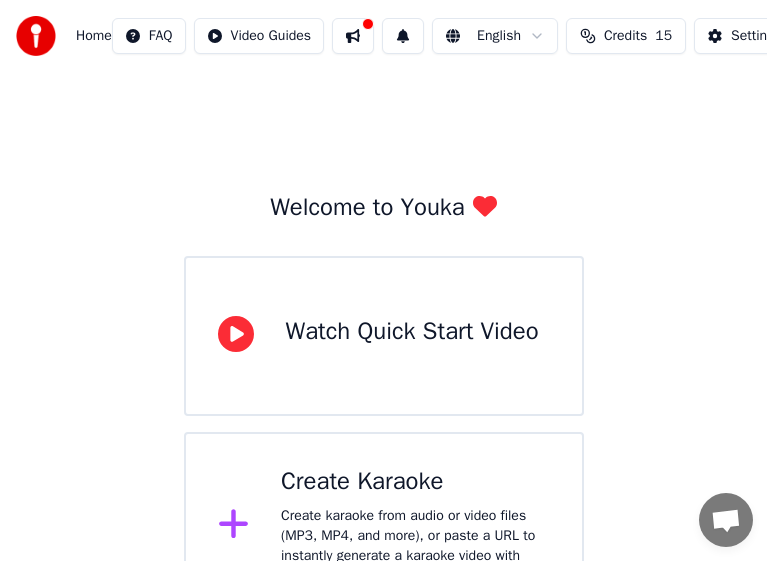 click on "Welcome to Youka Watch Quick Start Video Create Karaoke Create karaoke from audio or video files (MP3, MP4, and more), or paste a URL to instantly generate a karaoke video with synchronized lyrics." at bounding box center (383, 346) 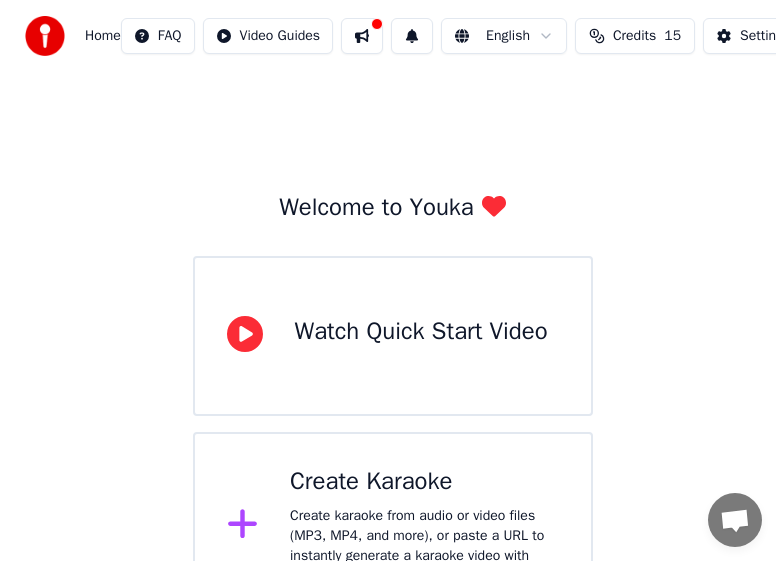 scroll, scrollTop: 59, scrollLeft: 0, axis: vertical 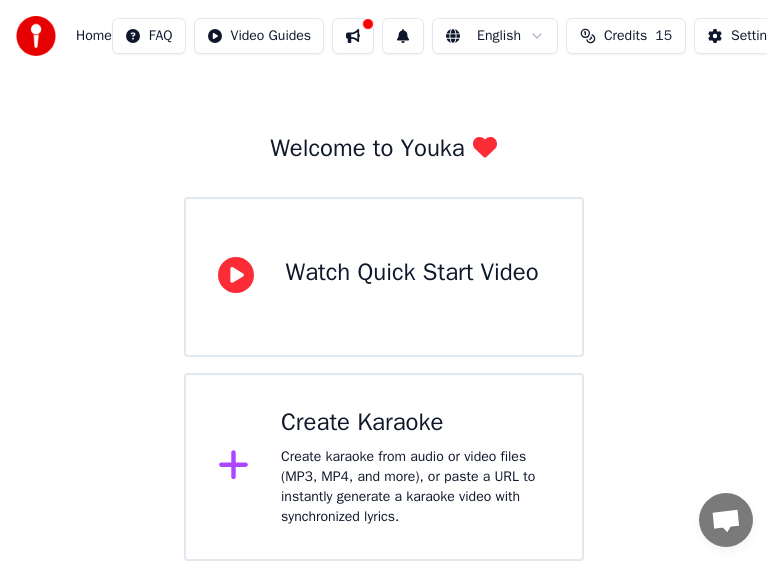 click on "Create karaoke from audio or video files (MP3, MP4, and more), or paste a URL to instantly generate a karaoke video with synchronized lyrics." at bounding box center [415, 487] 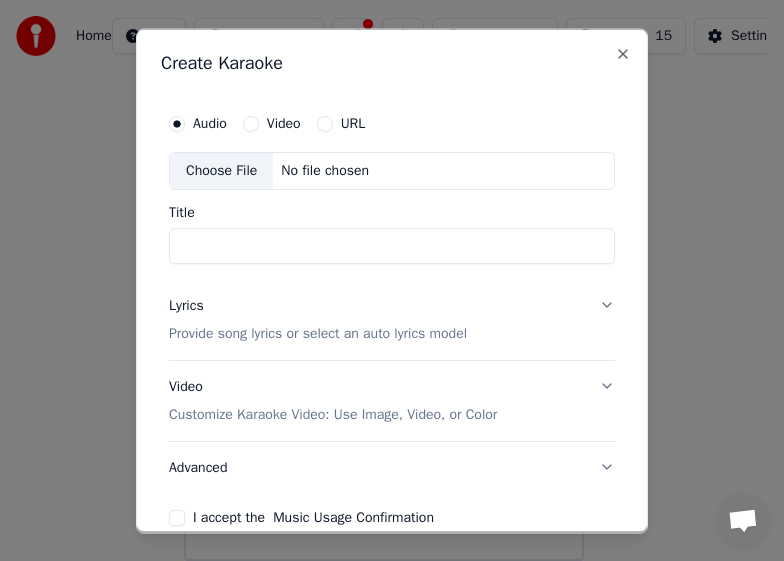 click on "Video" at bounding box center (284, 123) 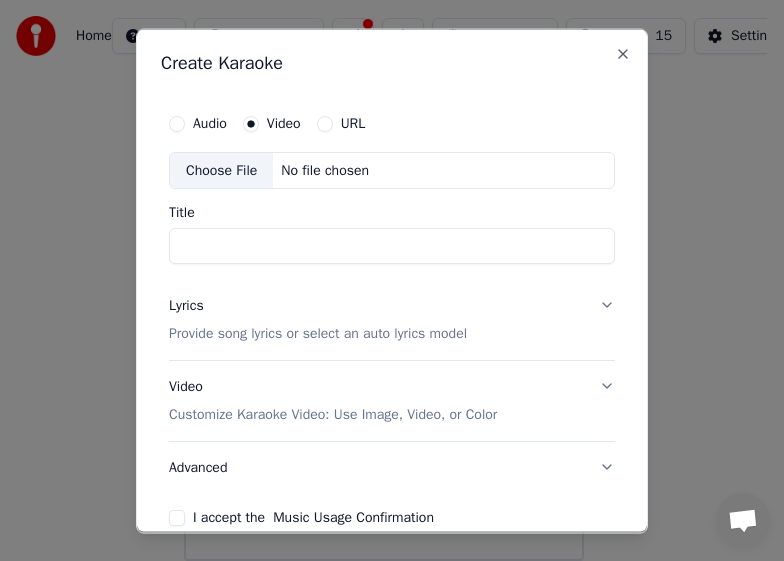 click on "Title" at bounding box center (392, 245) 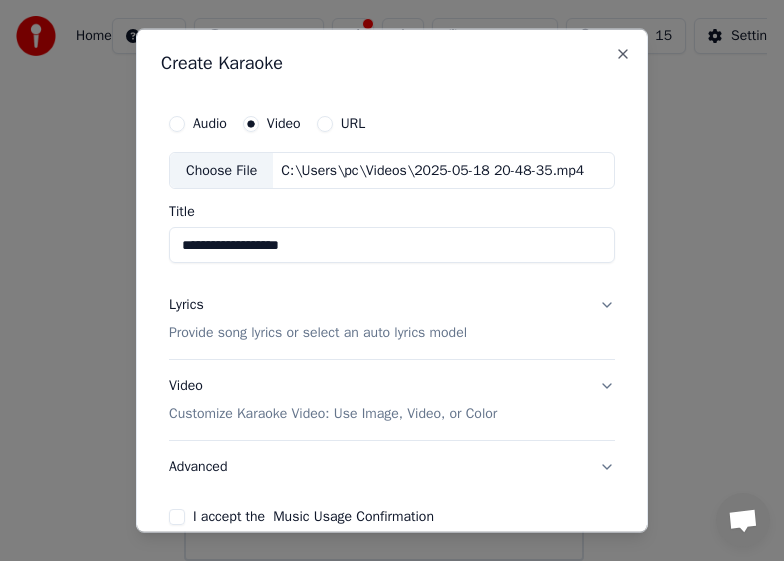 type on "**********" 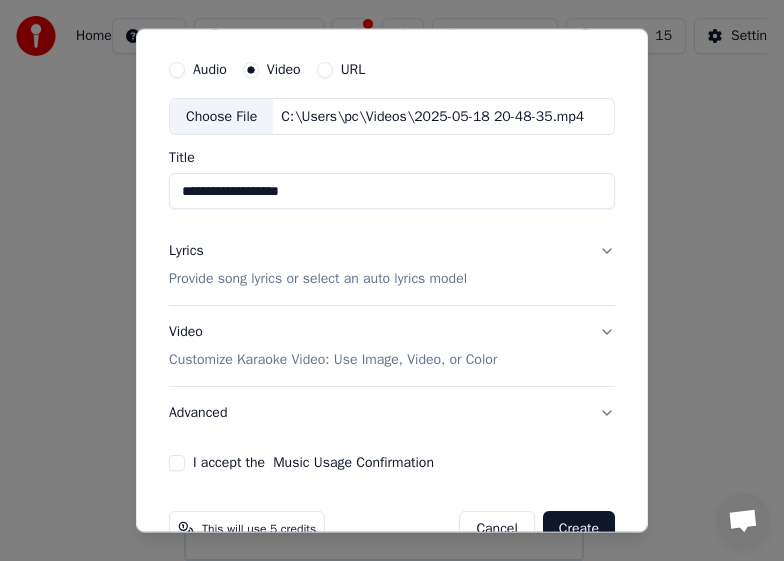scroll, scrollTop: 101, scrollLeft: 0, axis: vertical 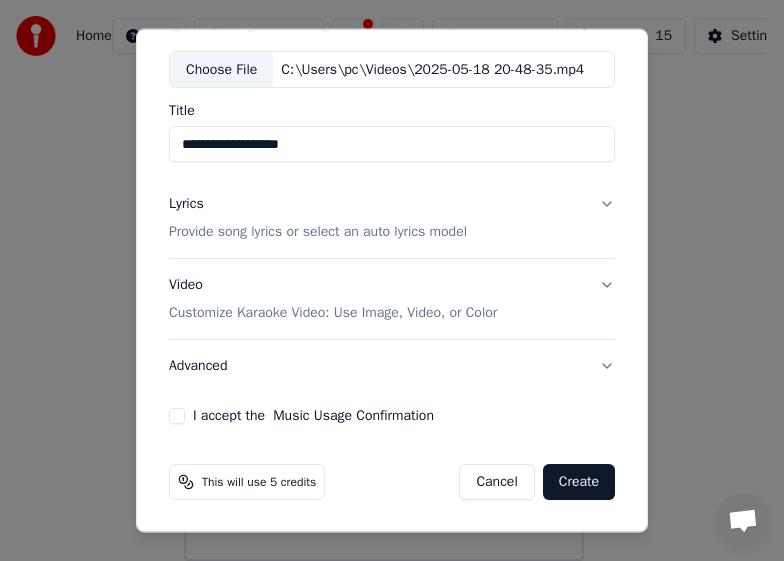 click on "Lyrics Provide song lyrics or select an auto lyrics model" at bounding box center [392, 218] 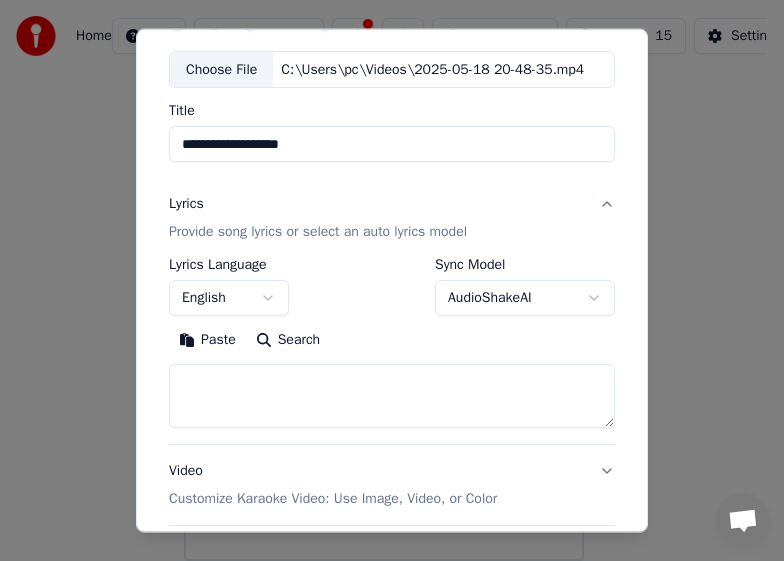 click on "**********" at bounding box center (383, 251) 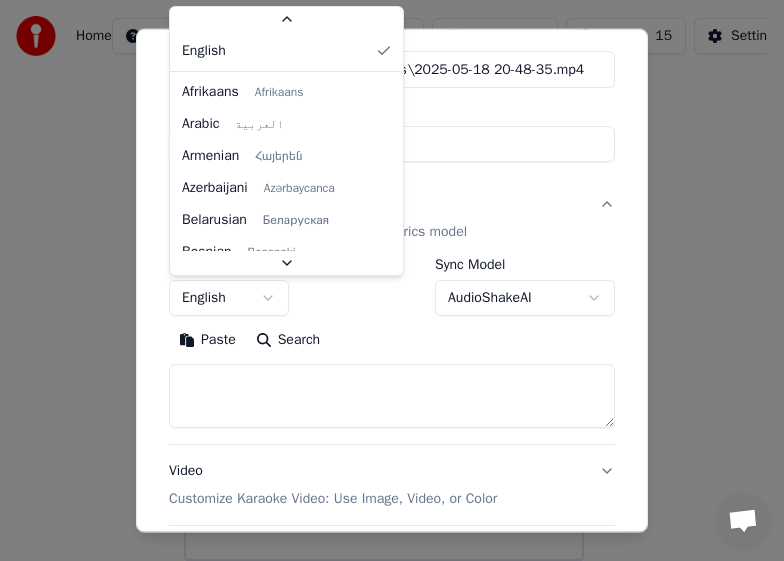 scroll, scrollTop: 81, scrollLeft: 0, axis: vertical 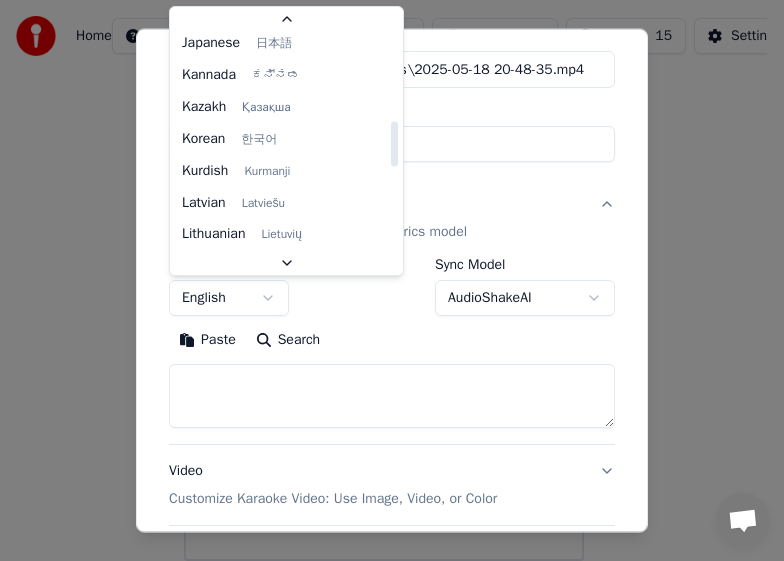 select on "**" 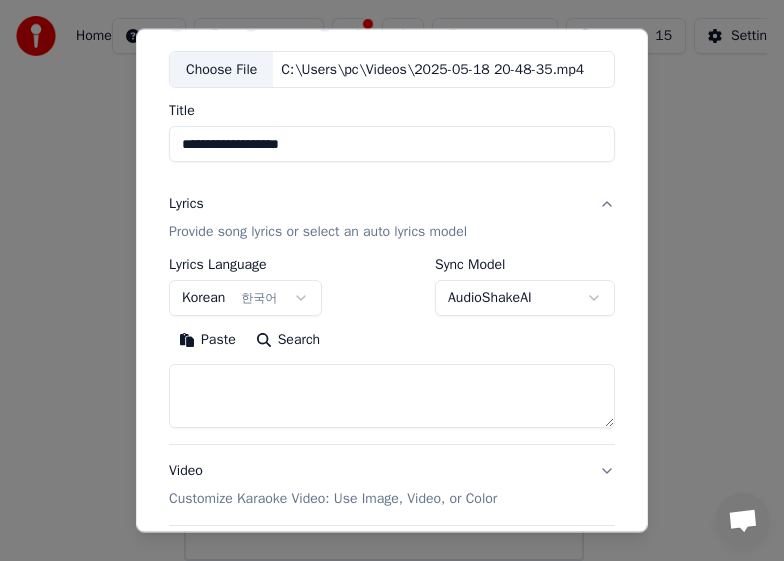 click on "**********" at bounding box center [383, 251] 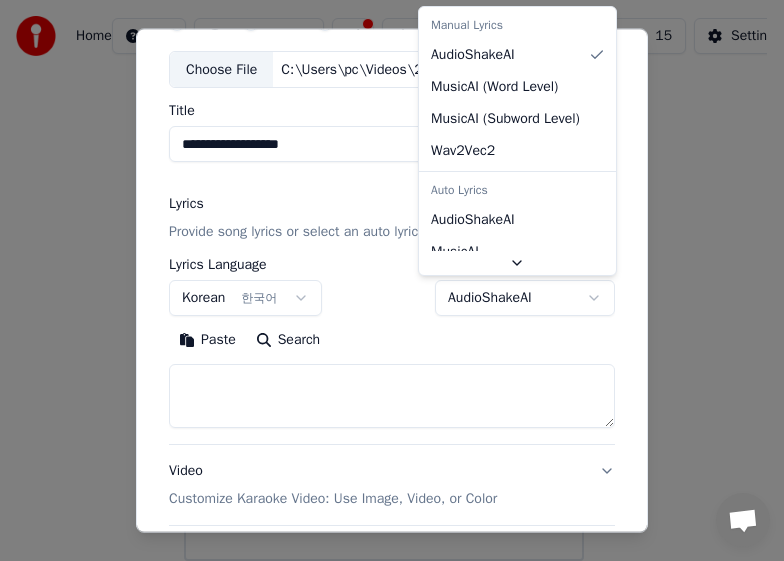 click on "**********" at bounding box center (383, 251) 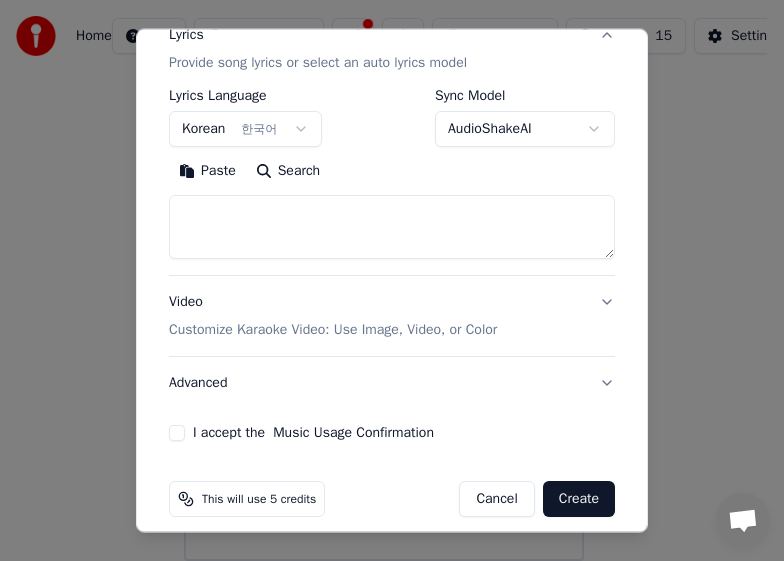 scroll, scrollTop: 287, scrollLeft: 0, axis: vertical 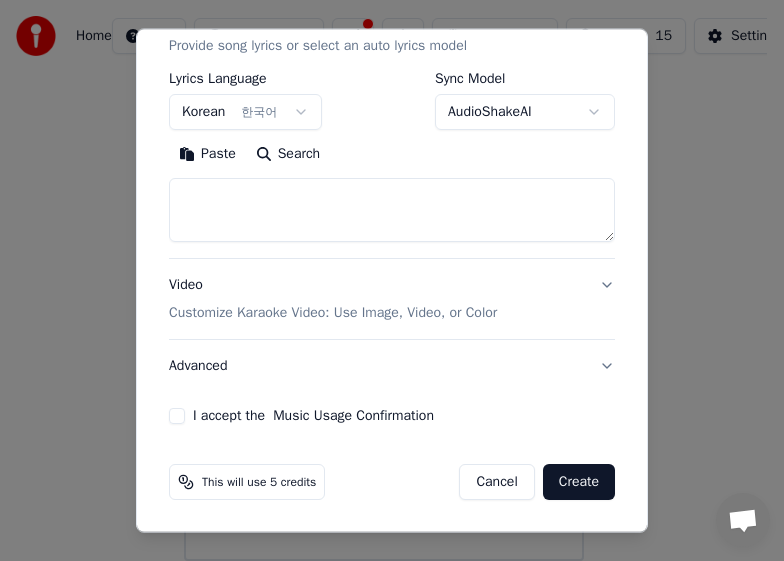click on "Paste" at bounding box center (207, 154) 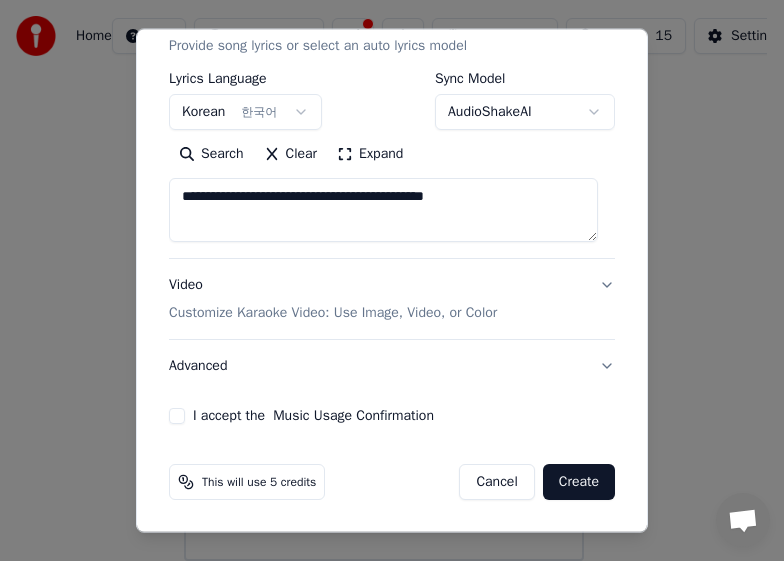 drag, startPoint x: 510, startPoint y: 310, endPoint x: 518, endPoint y: 317, distance: 10.630146 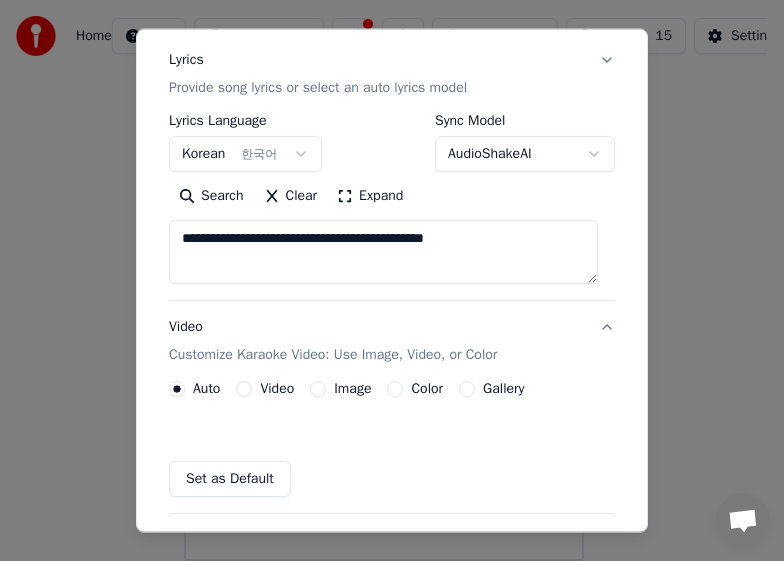 scroll, scrollTop: 233, scrollLeft: 0, axis: vertical 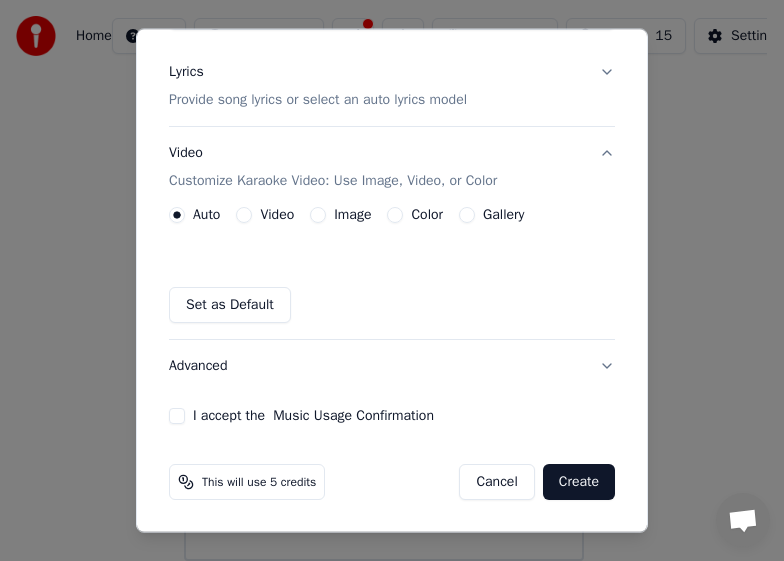 click on "Create" at bounding box center (579, 482) 